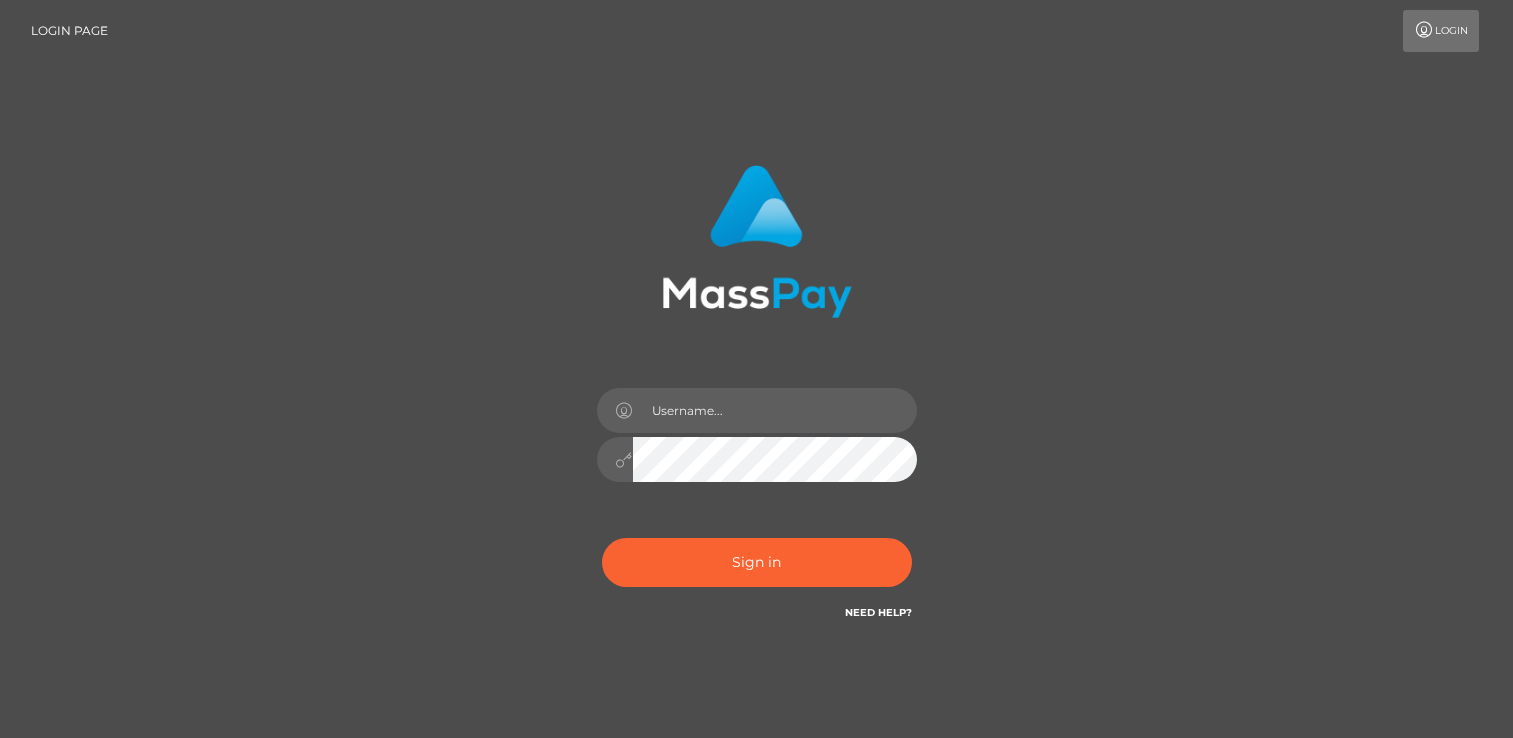 scroll, scrollTop: 0, scrollLeft: 0, axis: both 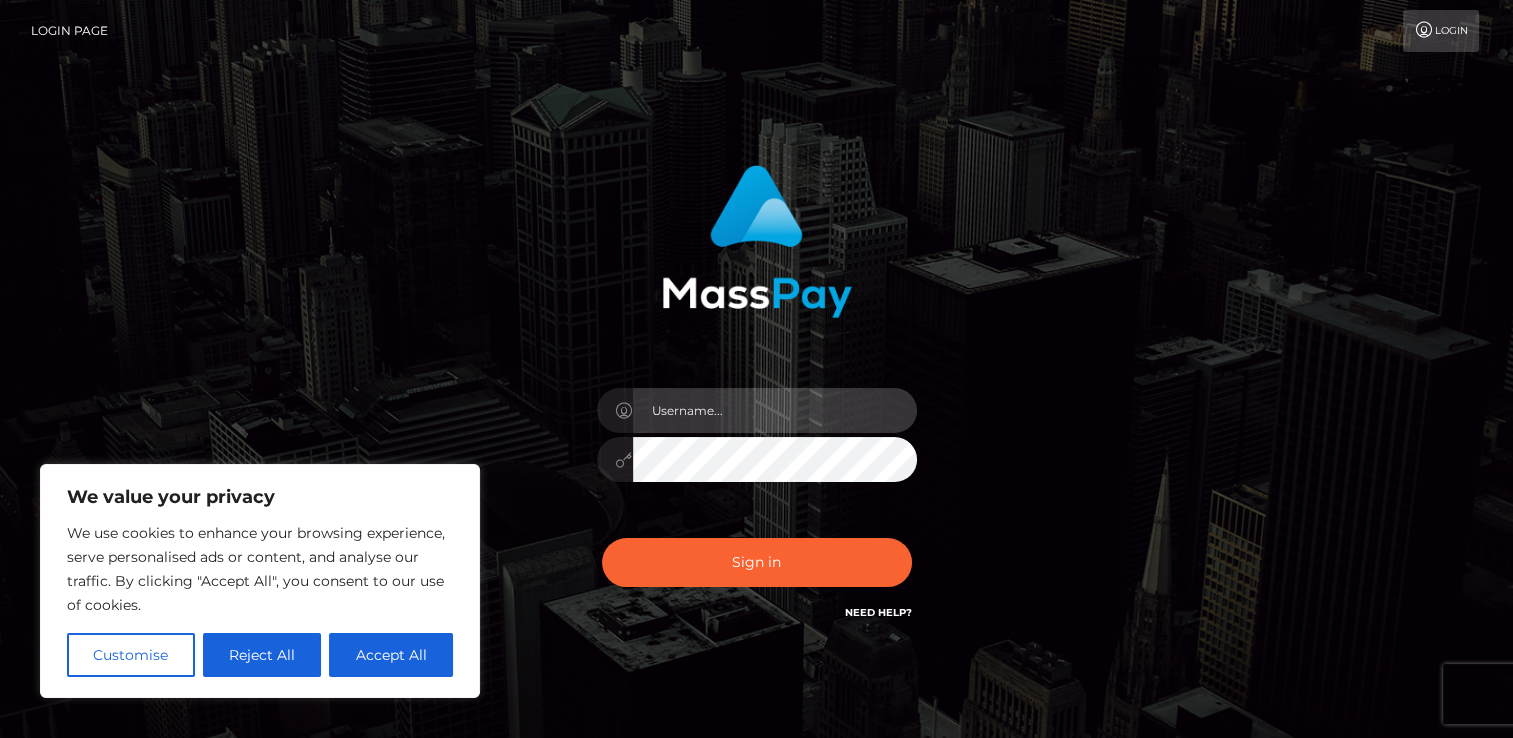 click at bounding box center (775, 410) 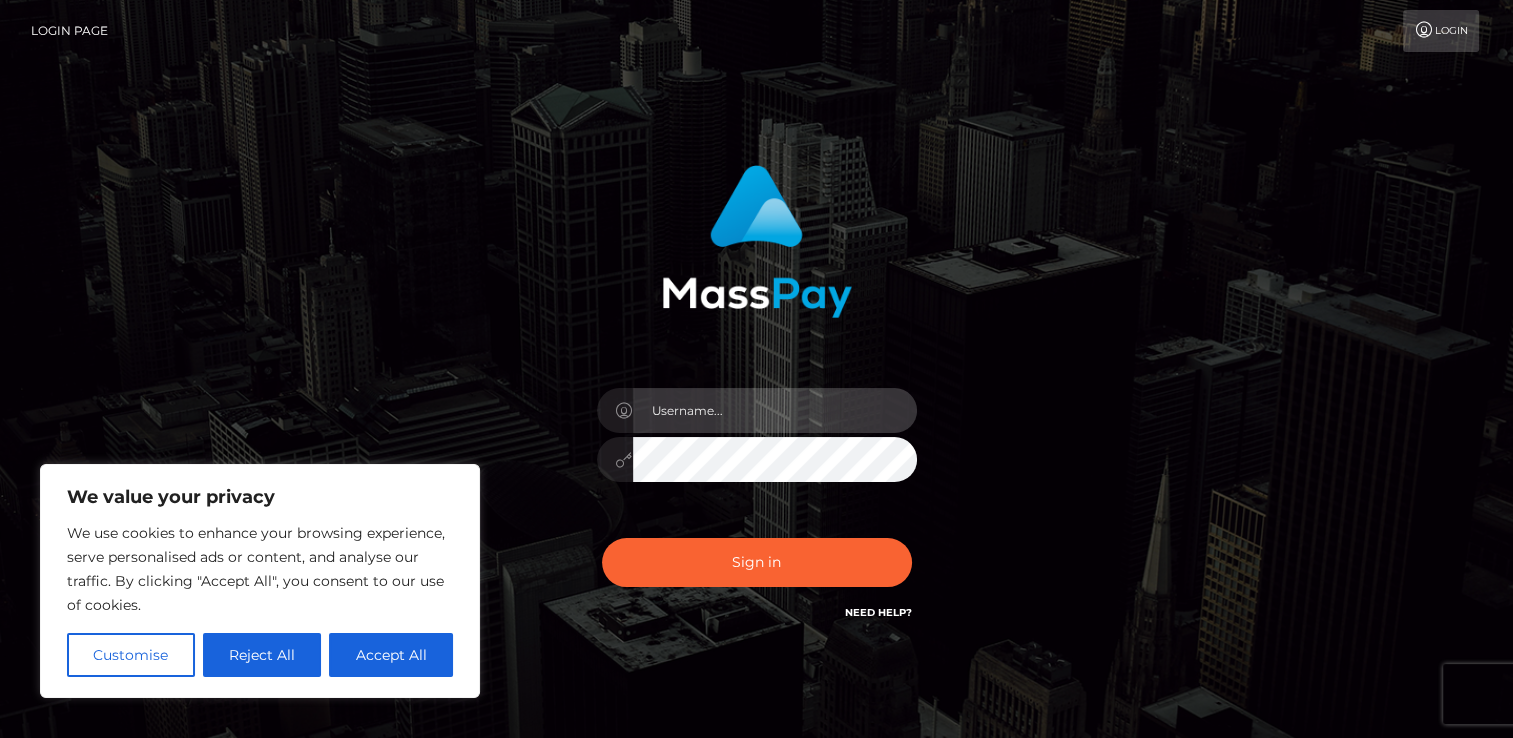 type on "nachhaltigkeitufuelle@[EMAIL]" 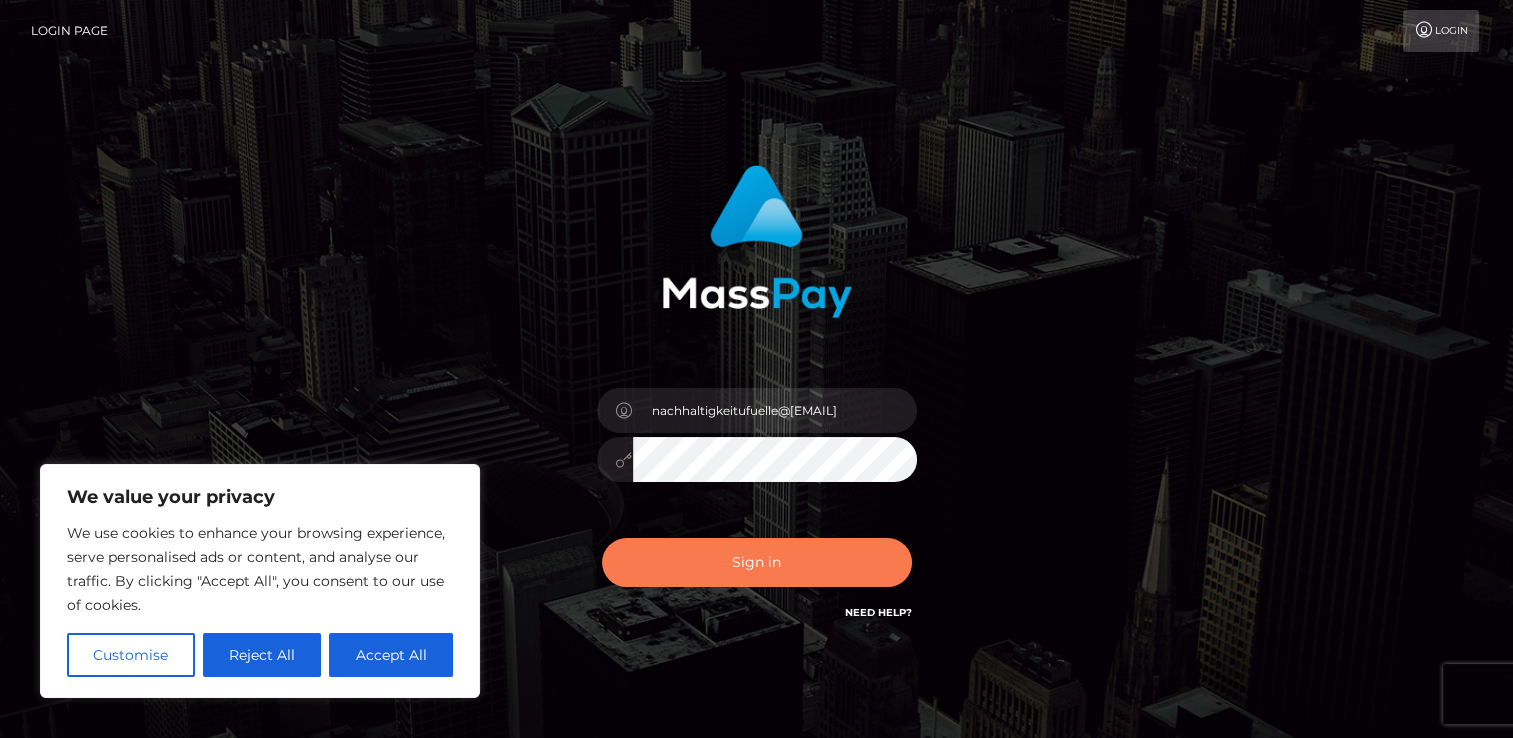 click on "Sign in" at bounding box center (757, 562) 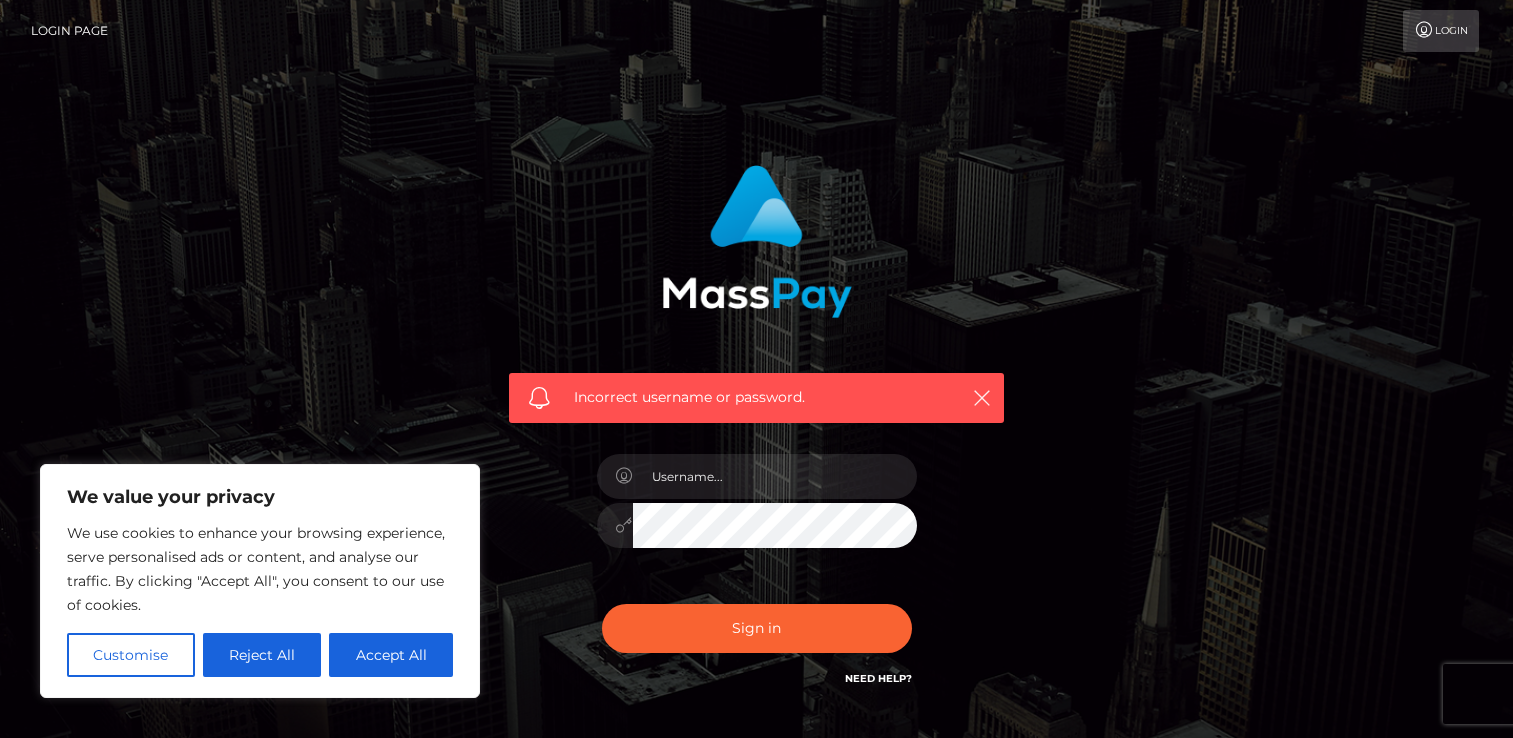 scroll, scrollTop: 0, scrollLeft: 0, axis: both 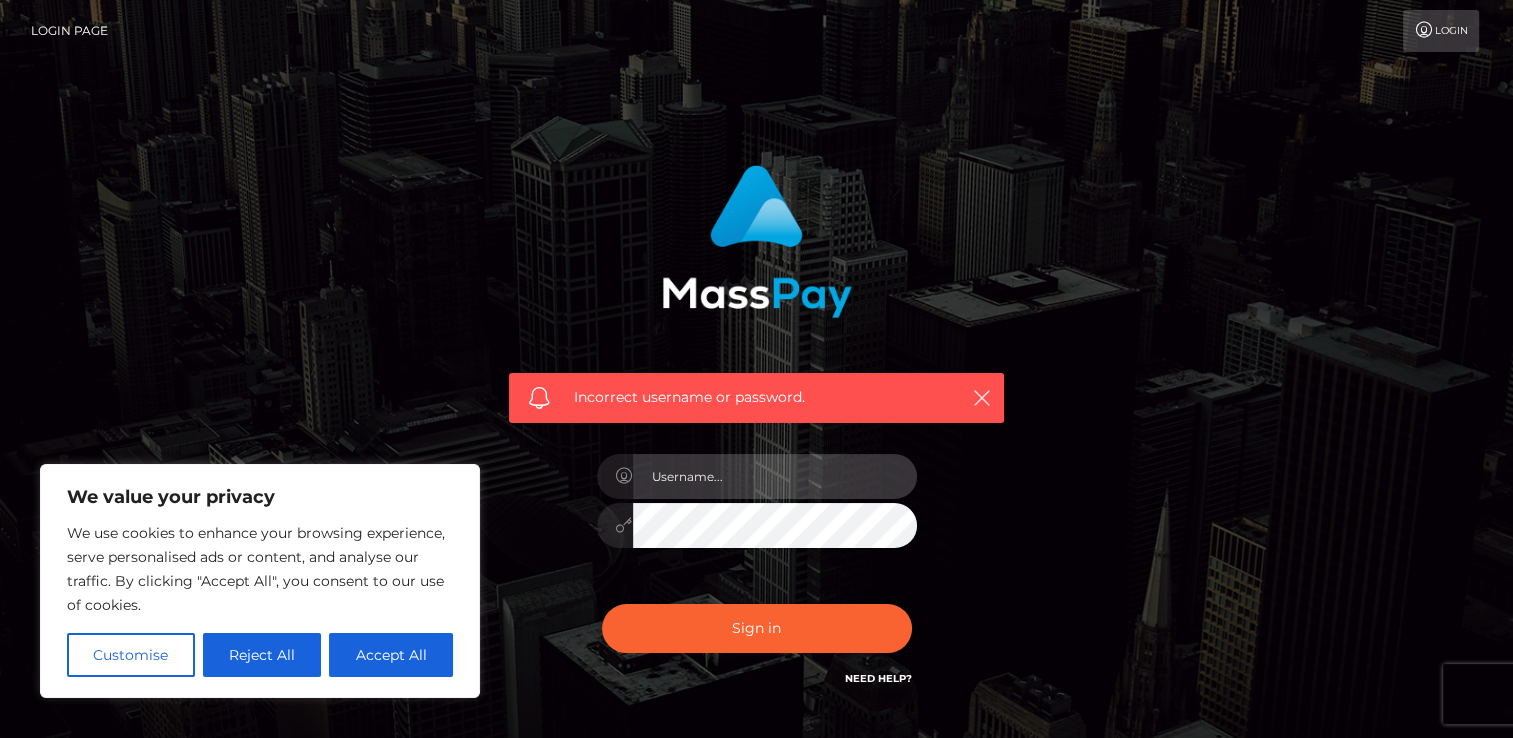 click at bounding box center (775, 476) 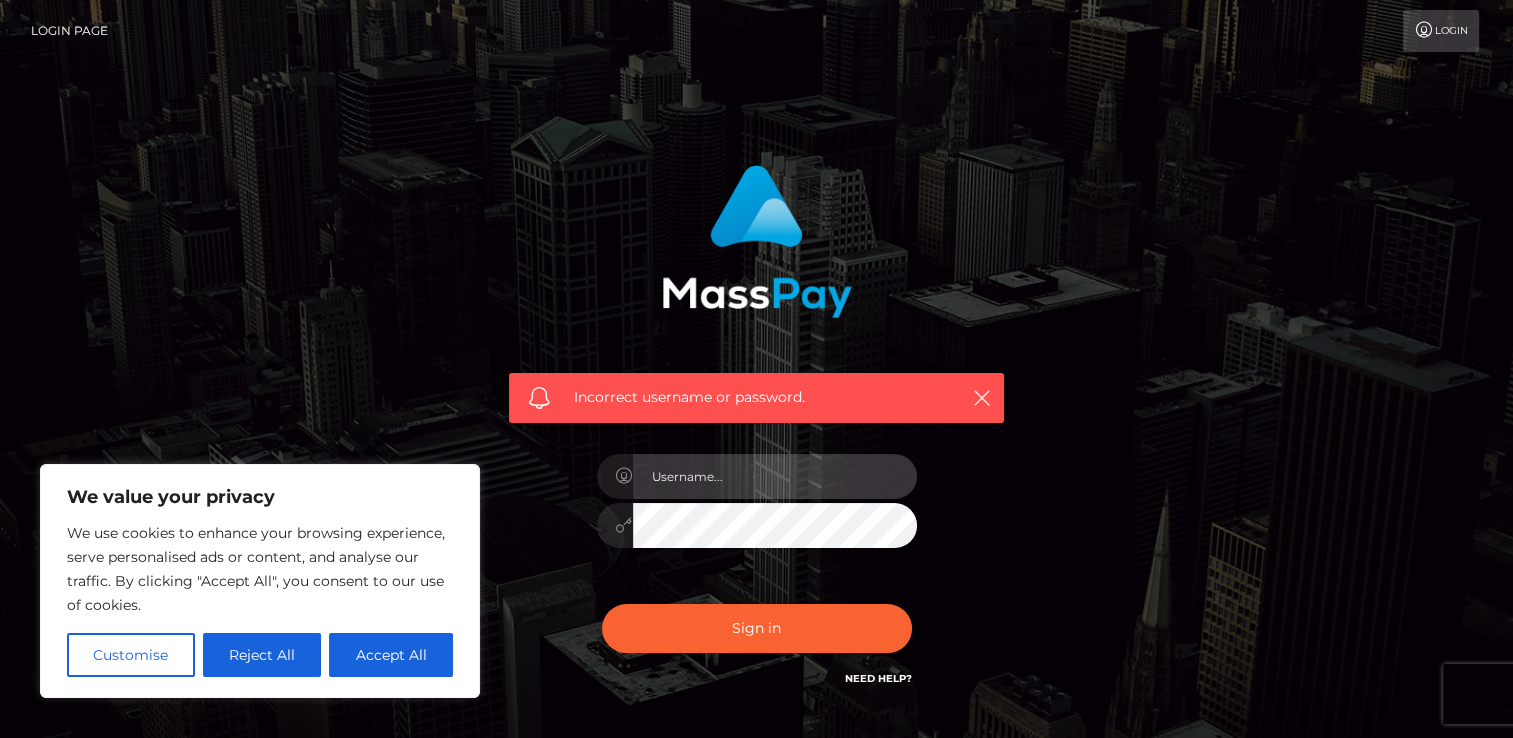 type on "nachhaltigkeitufuelle@[EMAIL]" 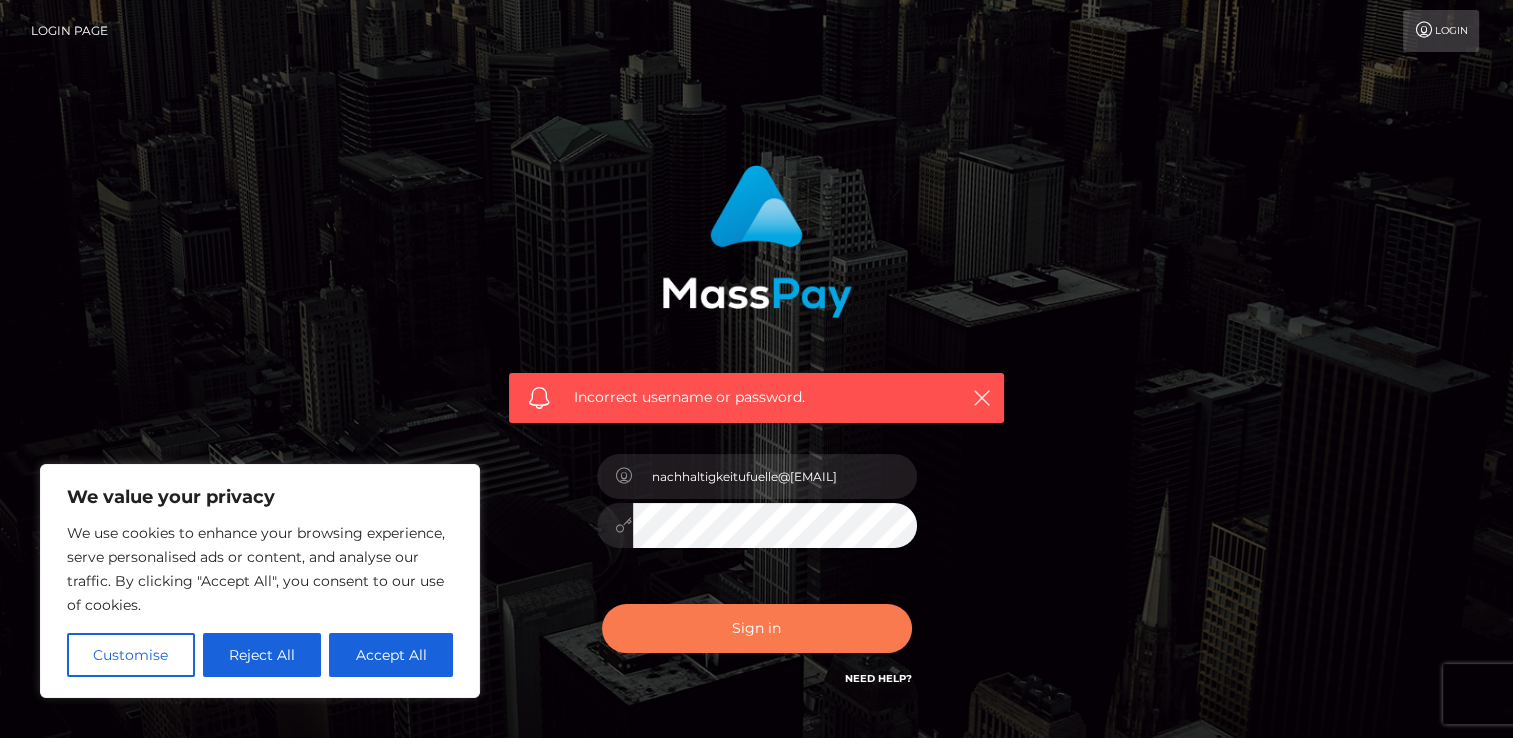 click on "Sign in" at bounding box center [757, 628] 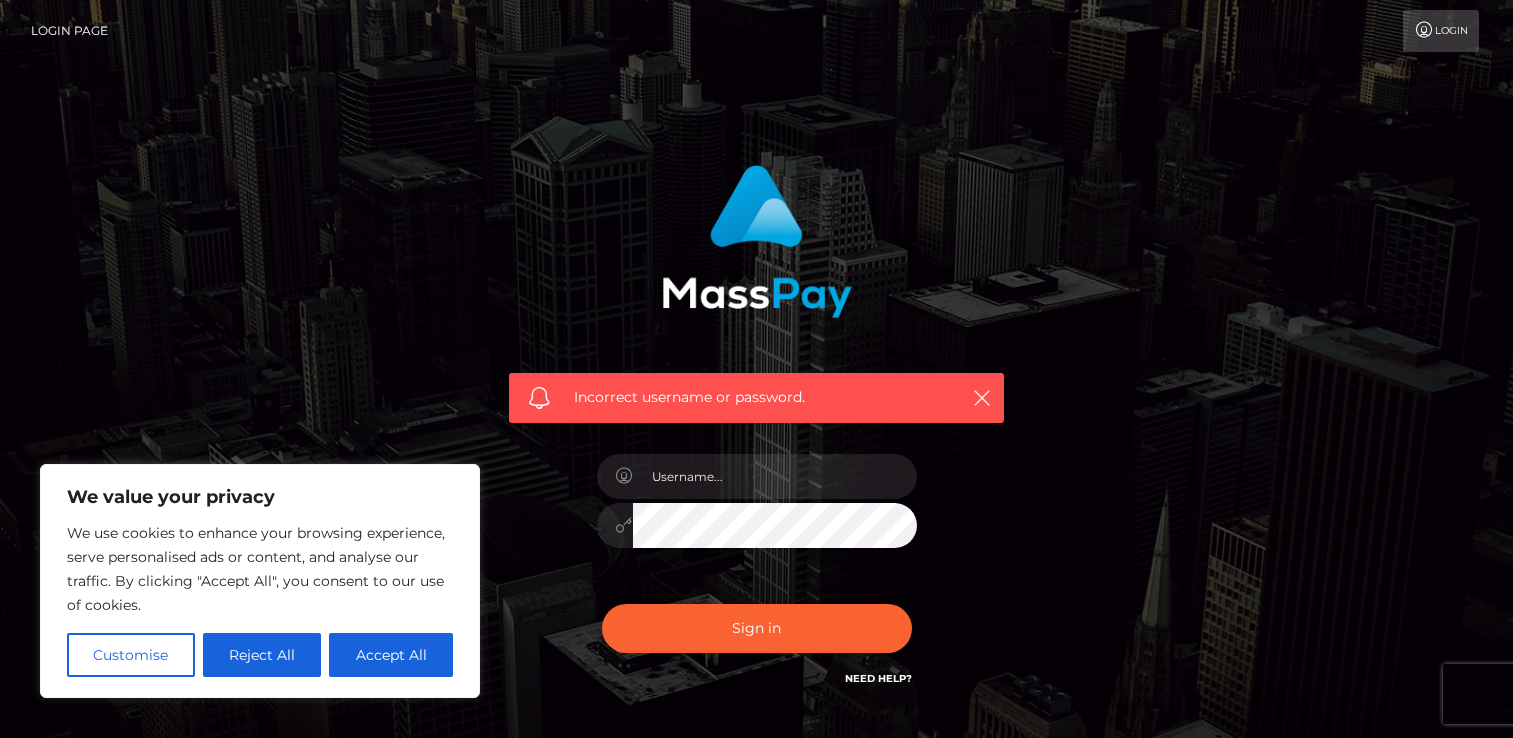 scroll, scrollTop: 0, scrollLeft: 0, axis: both 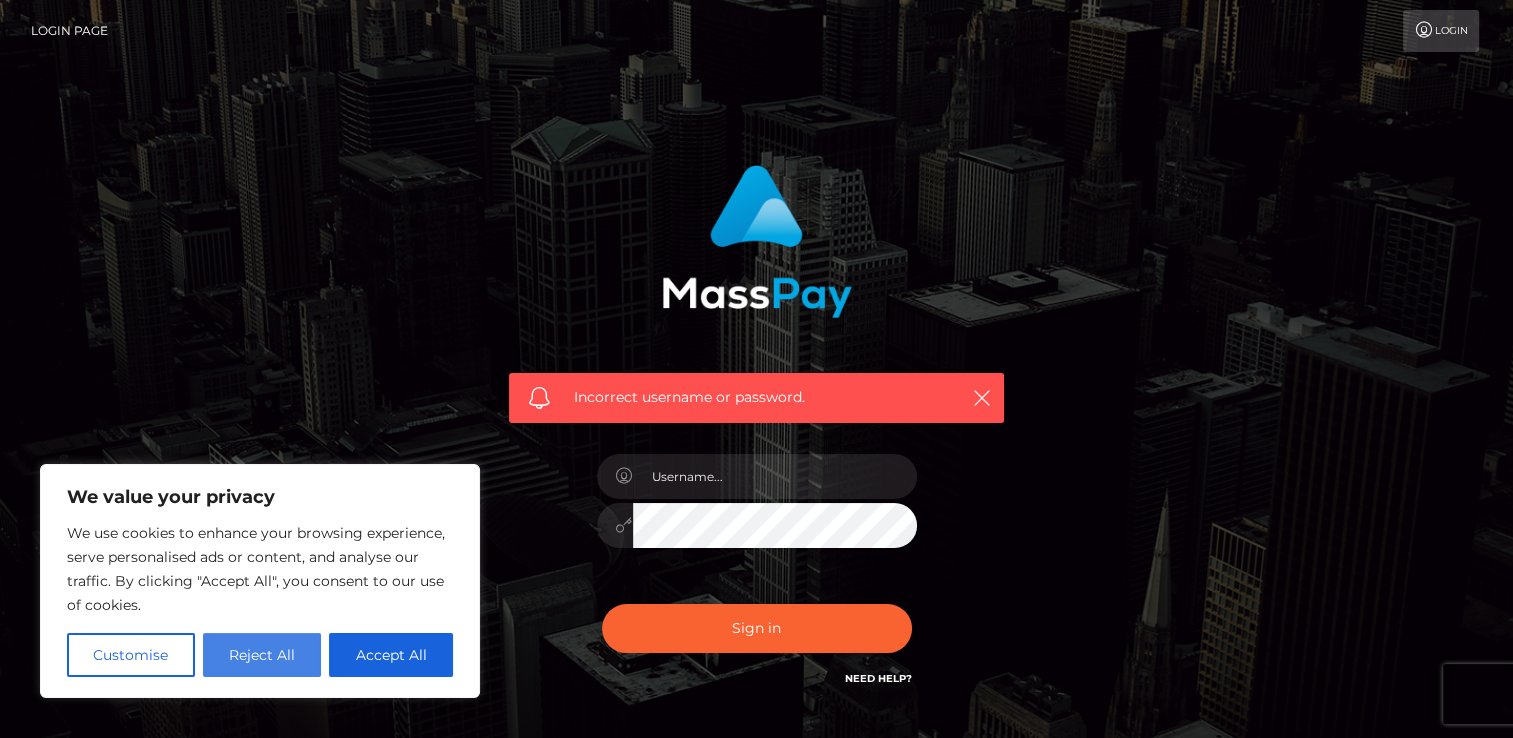 click on "Reject All" at bounding box center [262, 655] 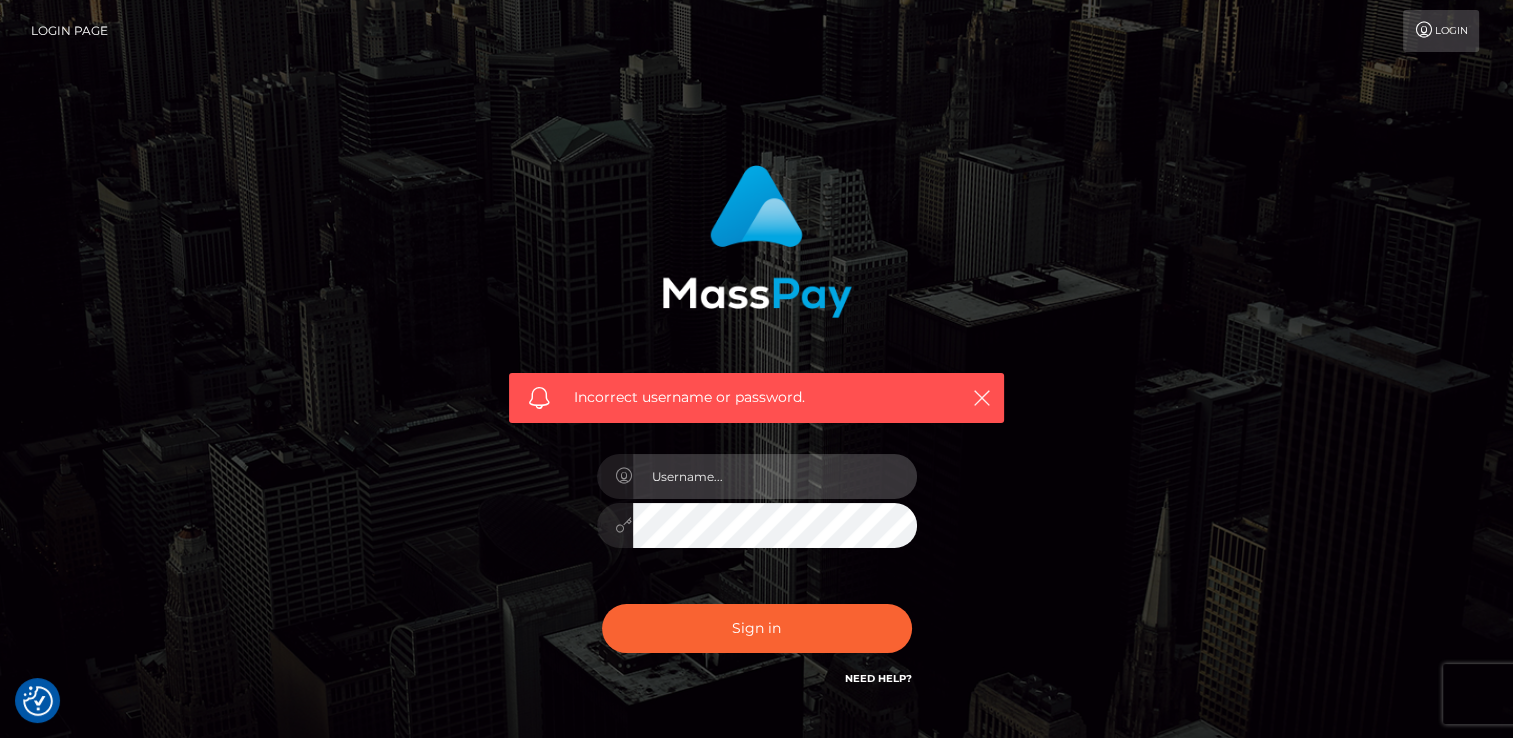 click at bounding box center (775, 476) 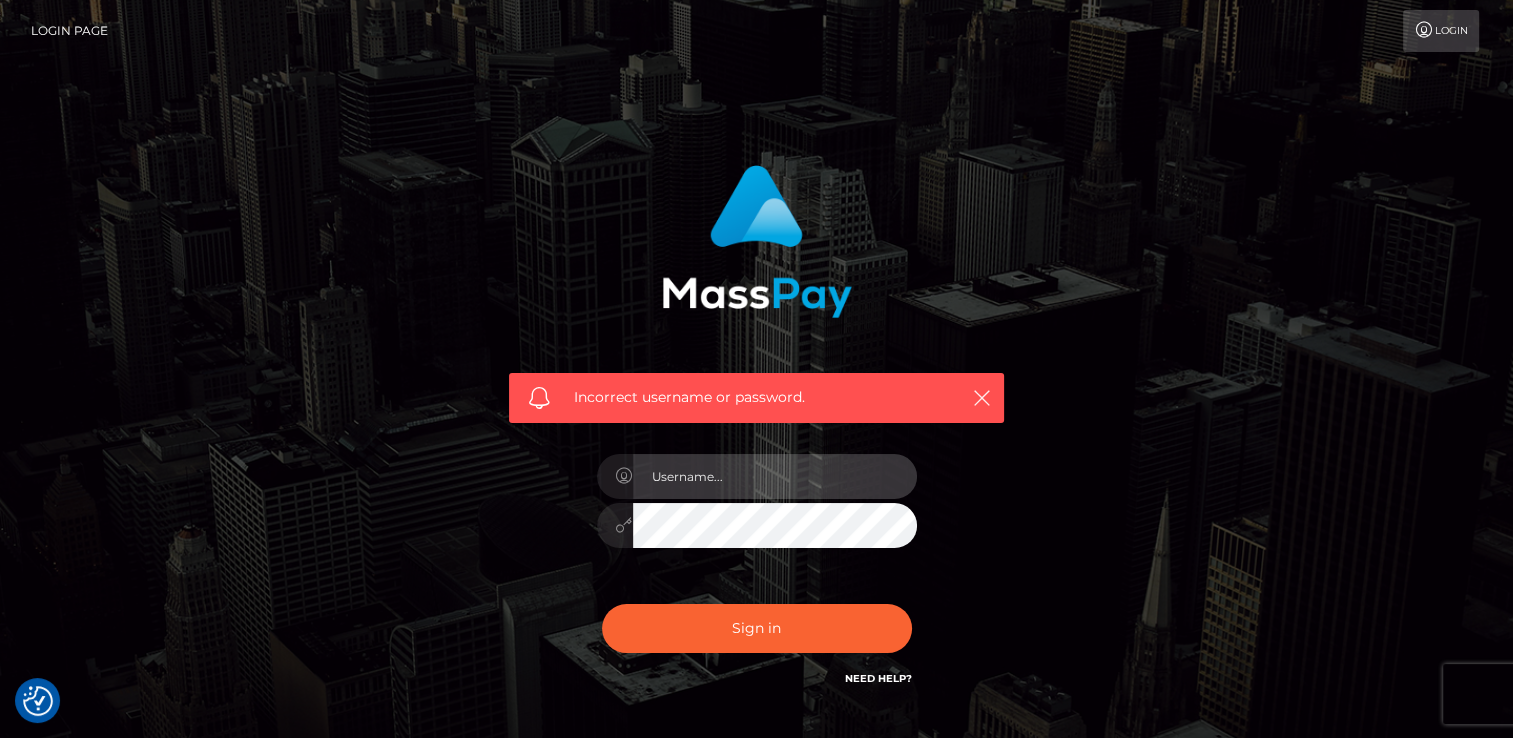 type on "nachhaltigkeitufuelle@[EMAIL]" 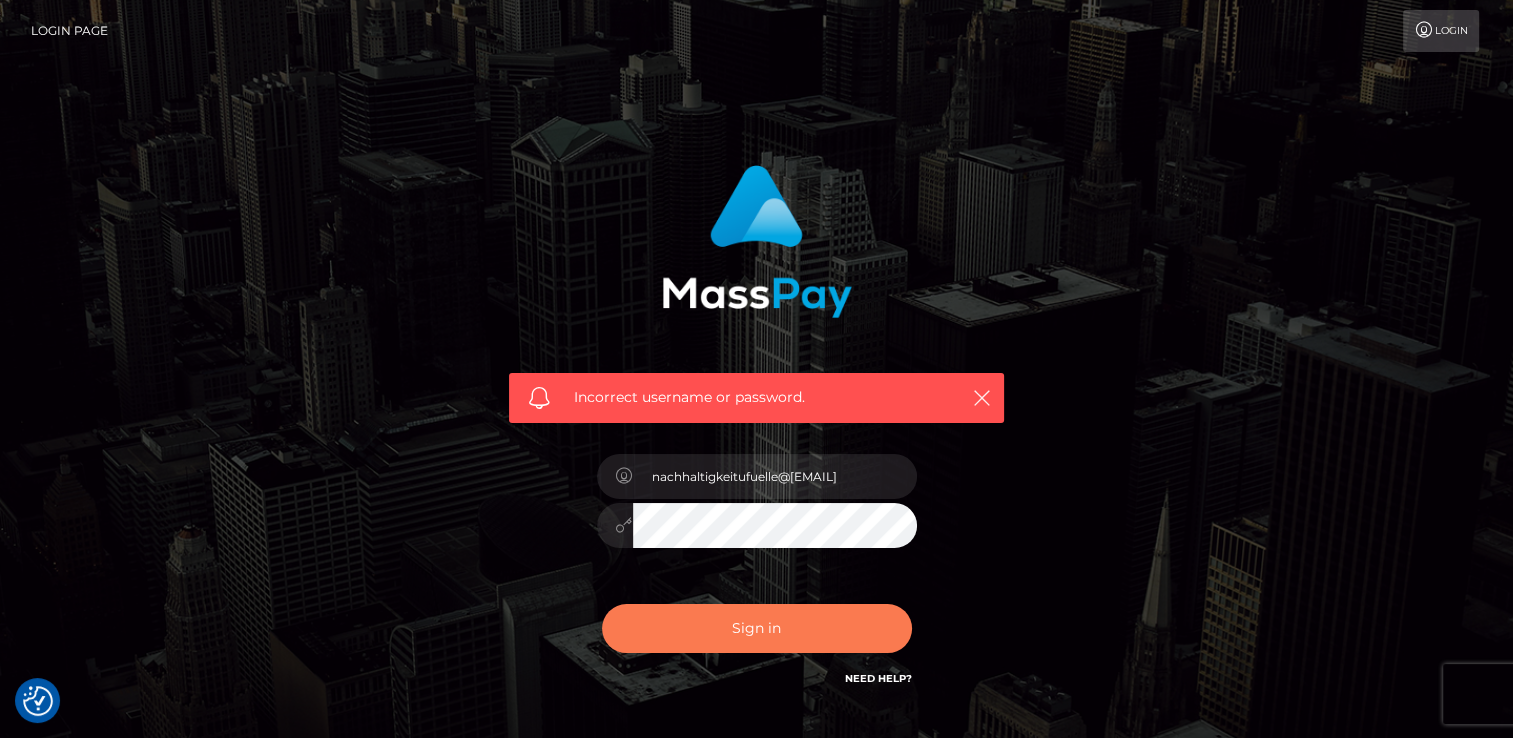 click on "Sign in" at bounding box center (757, 628) 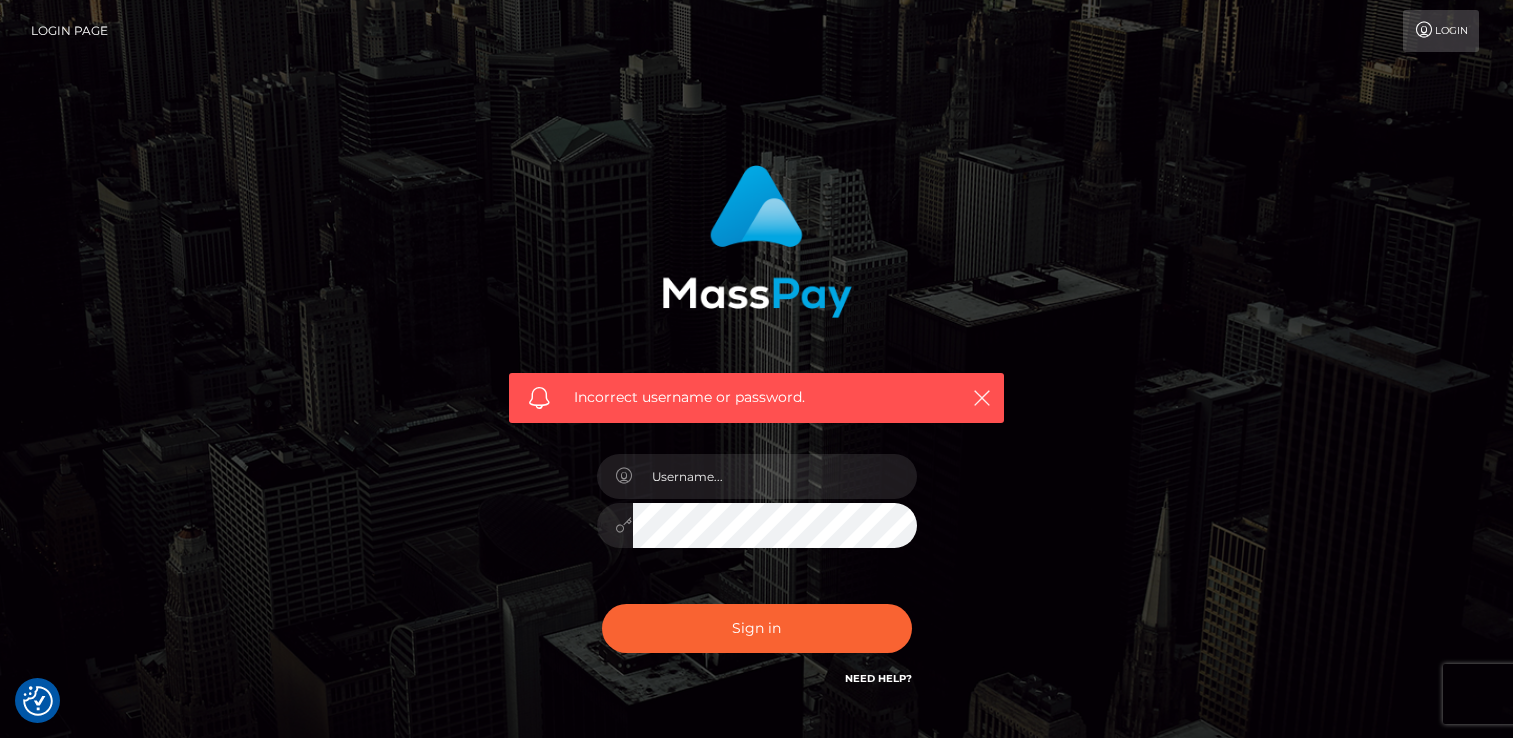 scroll, scrollTop: 0, scrollLeft: 0, axis: both 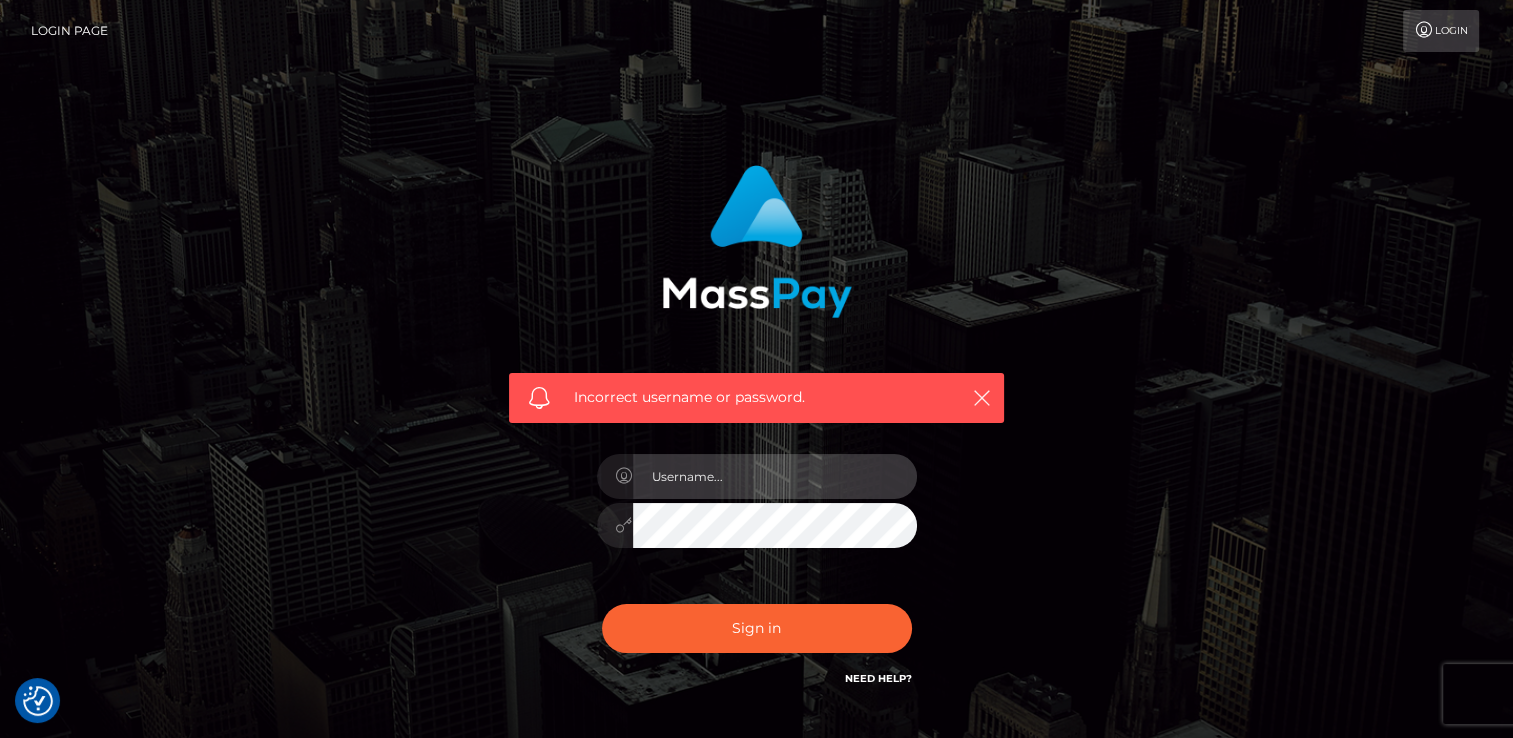 click at bounding box center [775, 476] 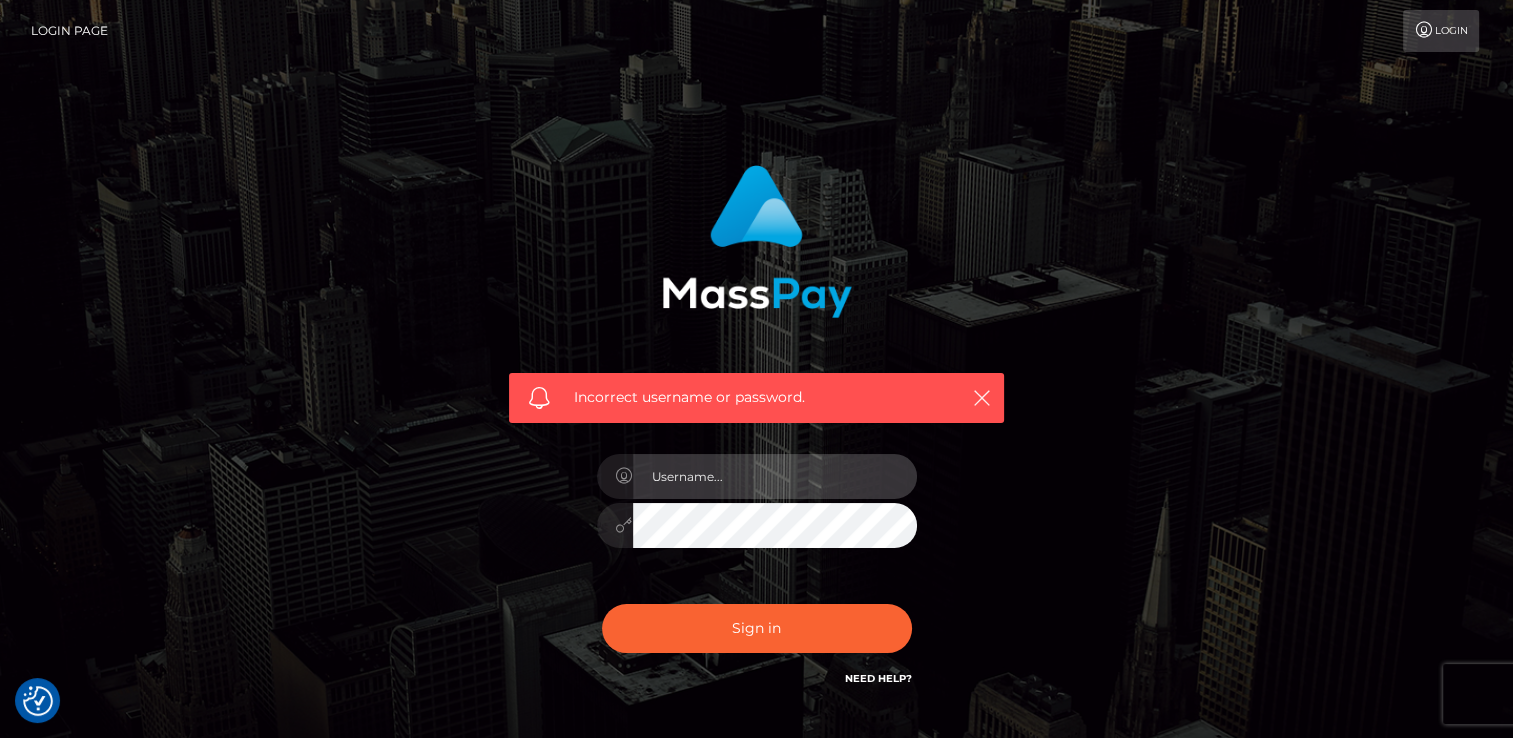 type on "nachhaltigkeitufuelle@[EMAIL]" 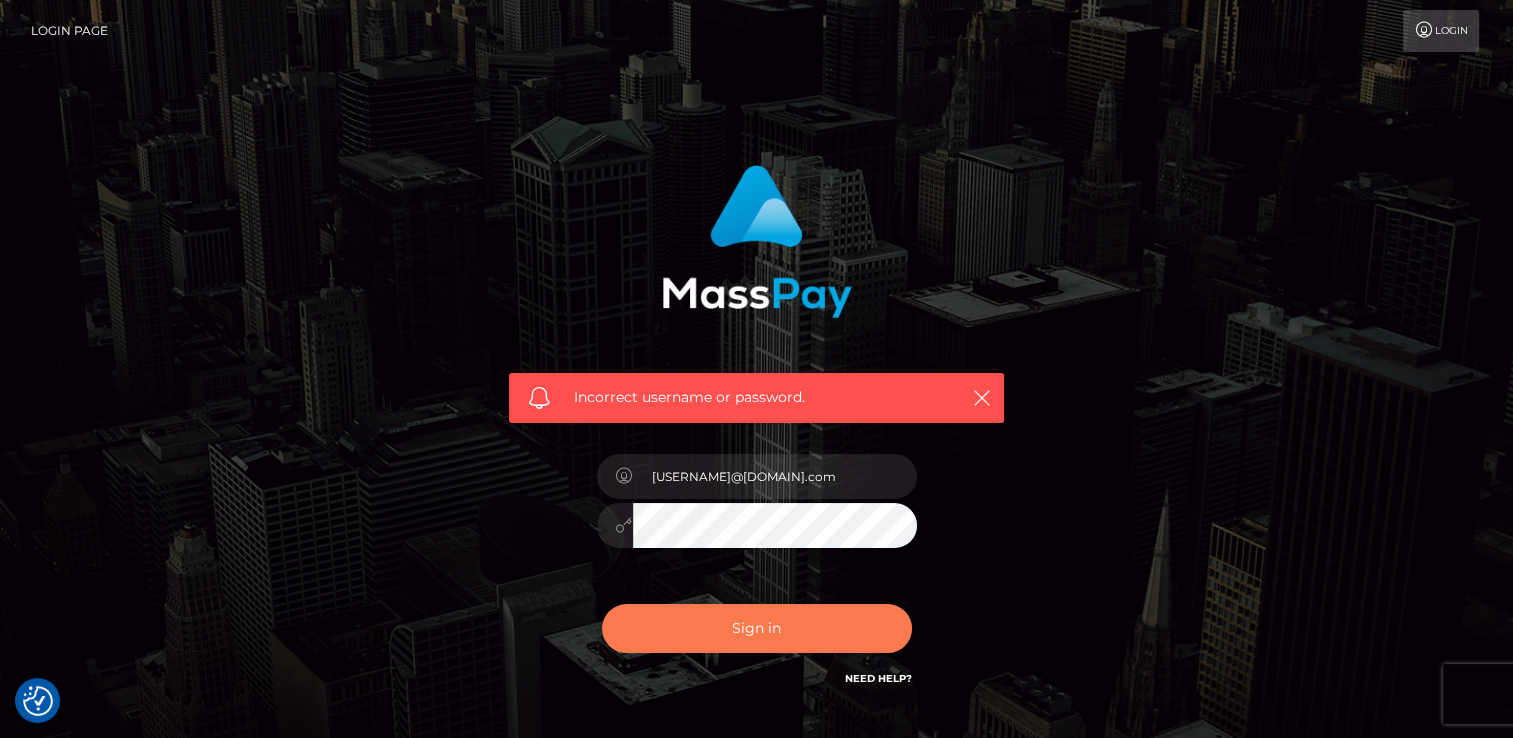 click on "Sign in" at bounding box center (757, 628) 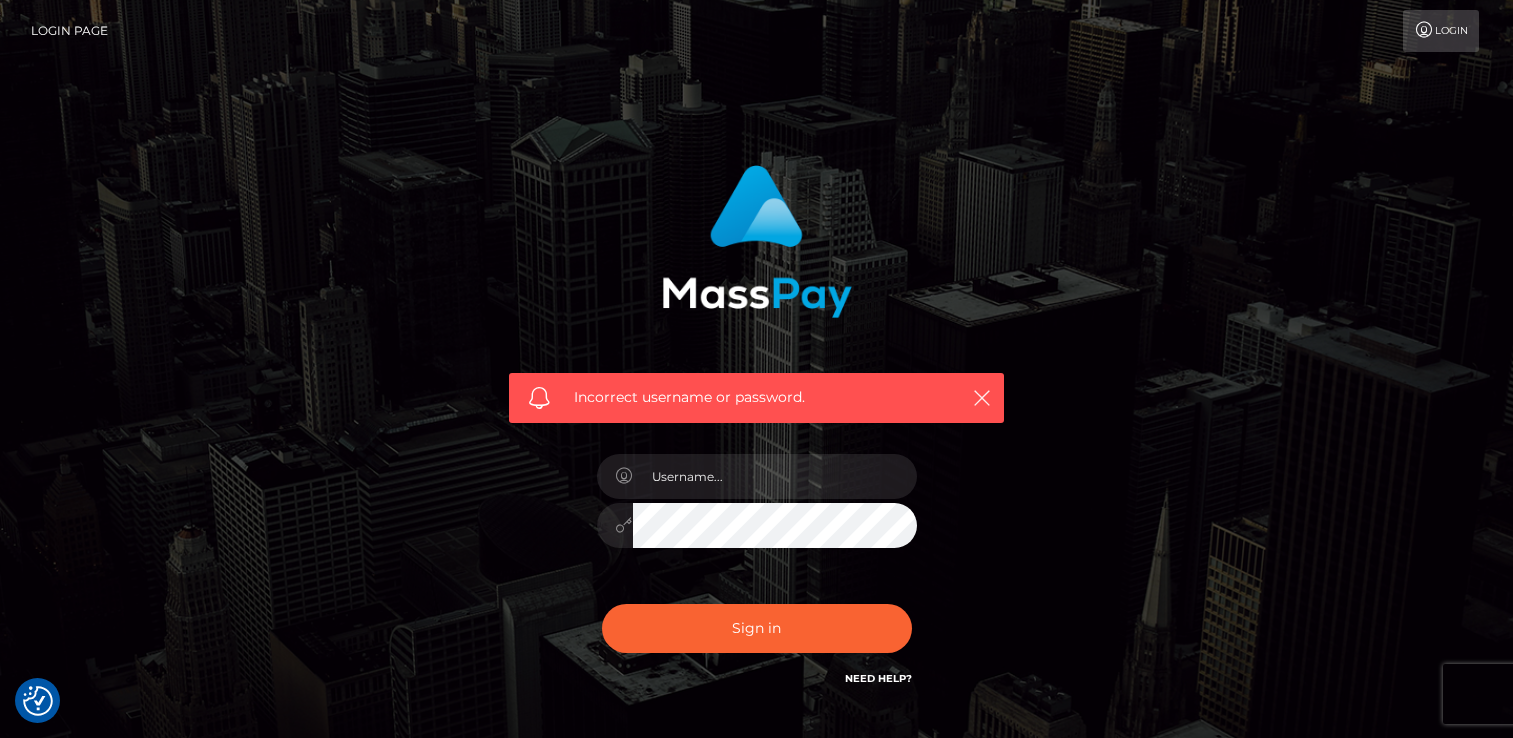 scroll, scrollTop: 0, scrollLeft: 0, axis: both 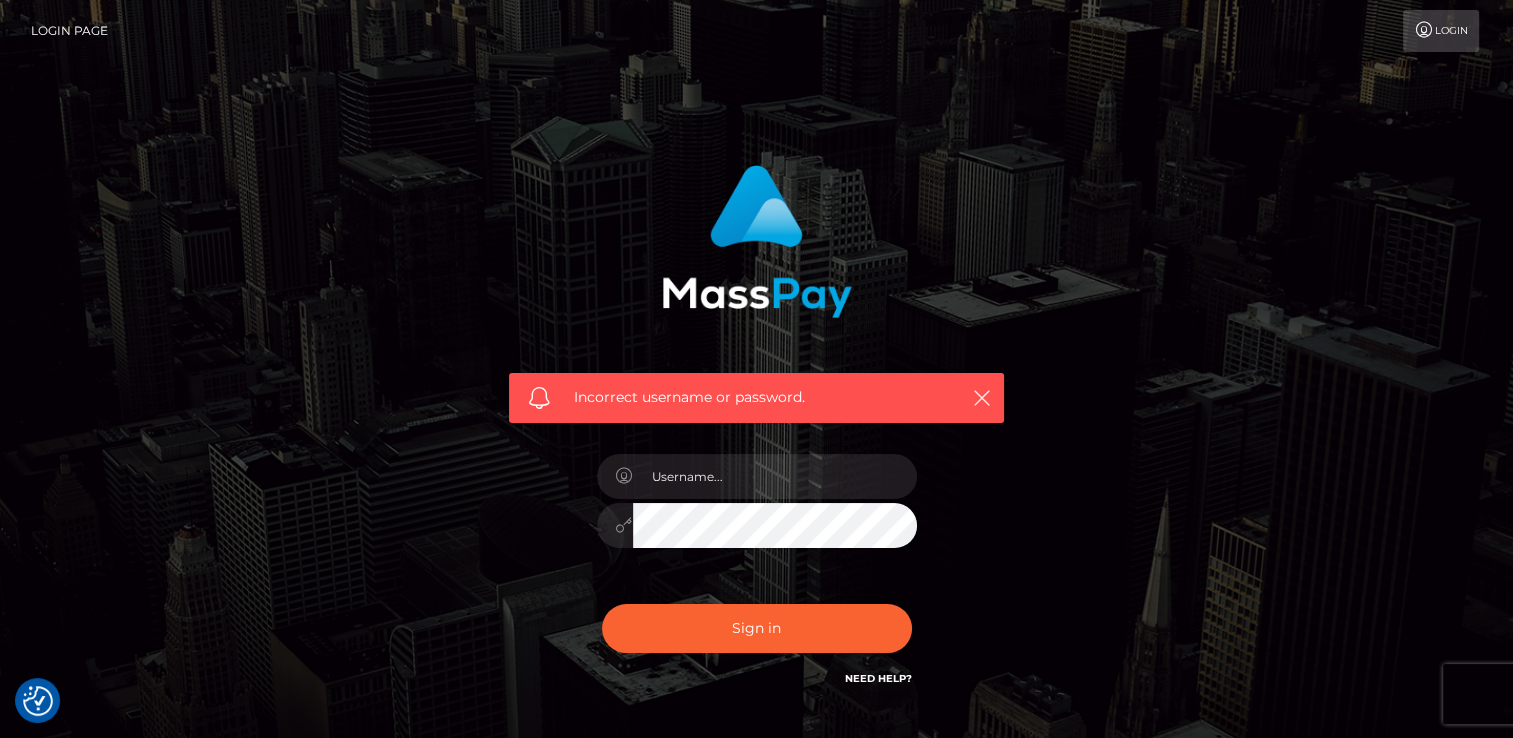 click on "Login" at bounding box center (1441, 31) 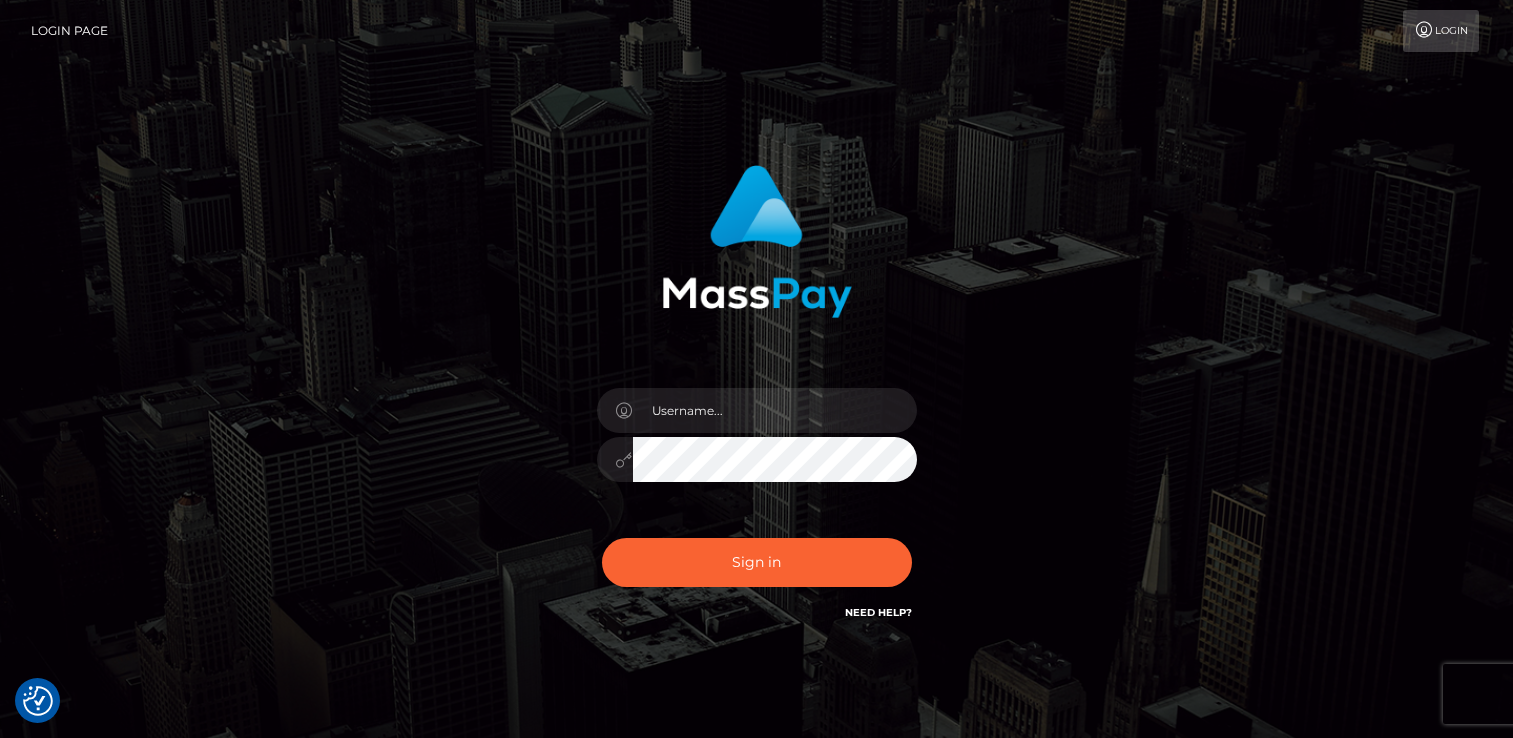 scroll, scrollTop: 0, scrollLeft: 0, axis: both 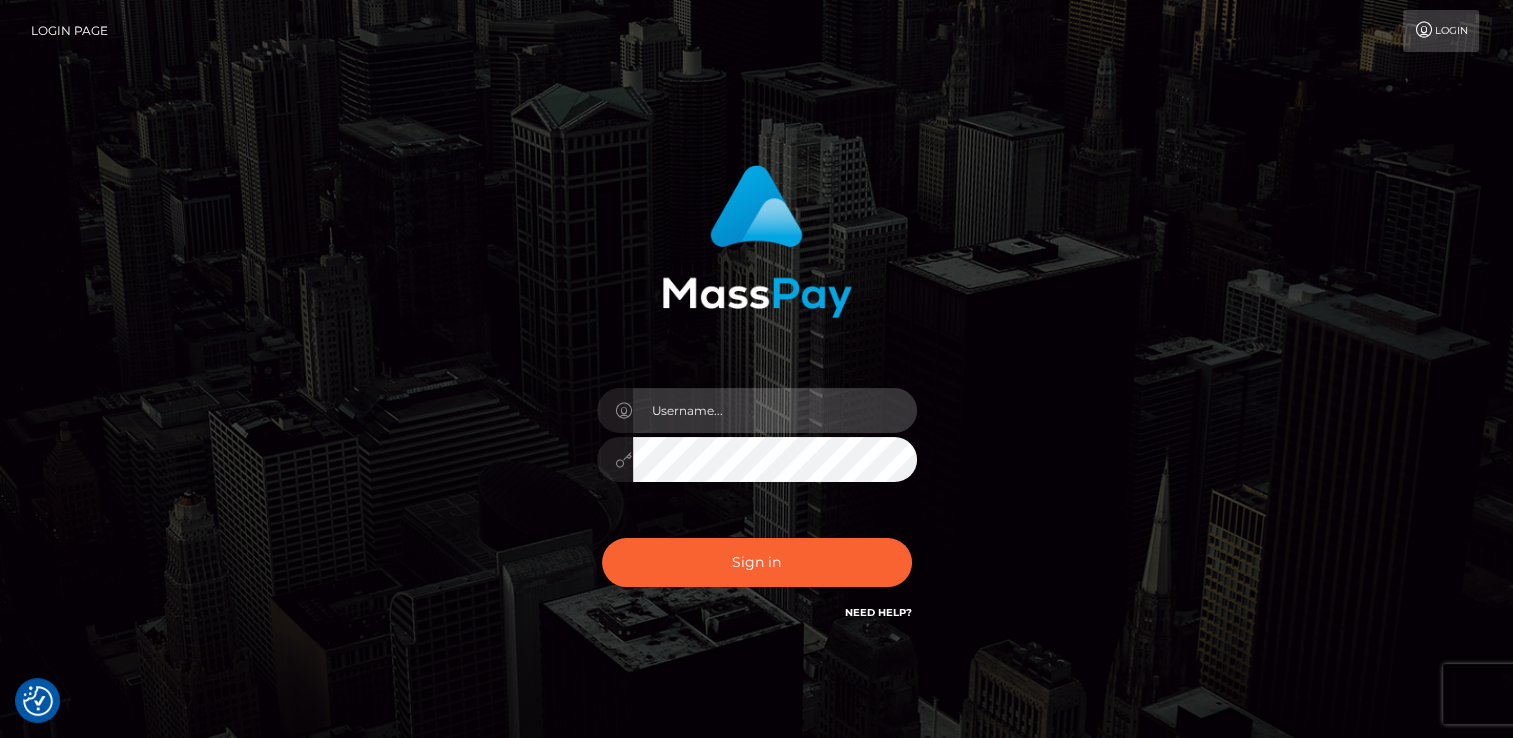 click at bounding box center [775, 410] 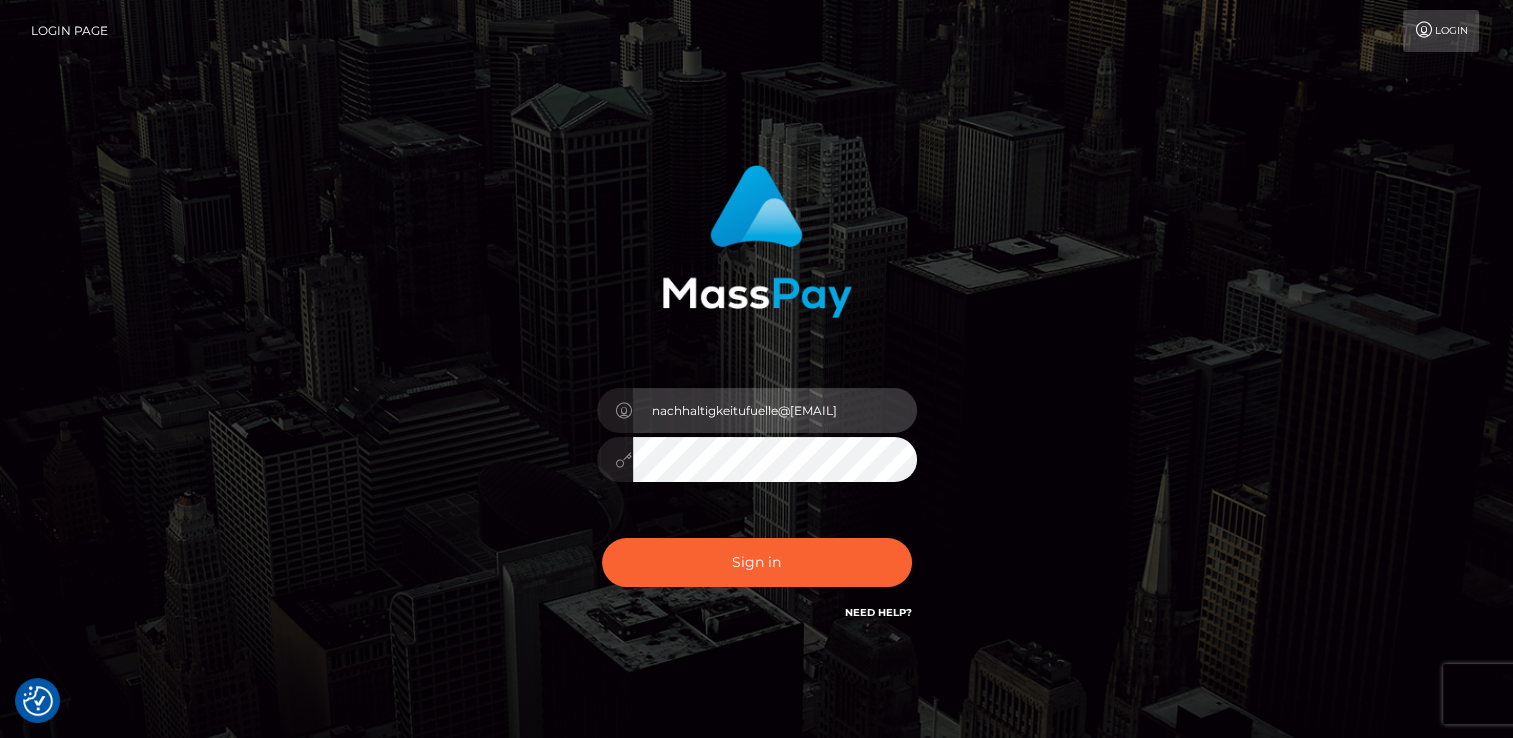 type on "nachhaltigkeitufuelle@[EMAIL]" 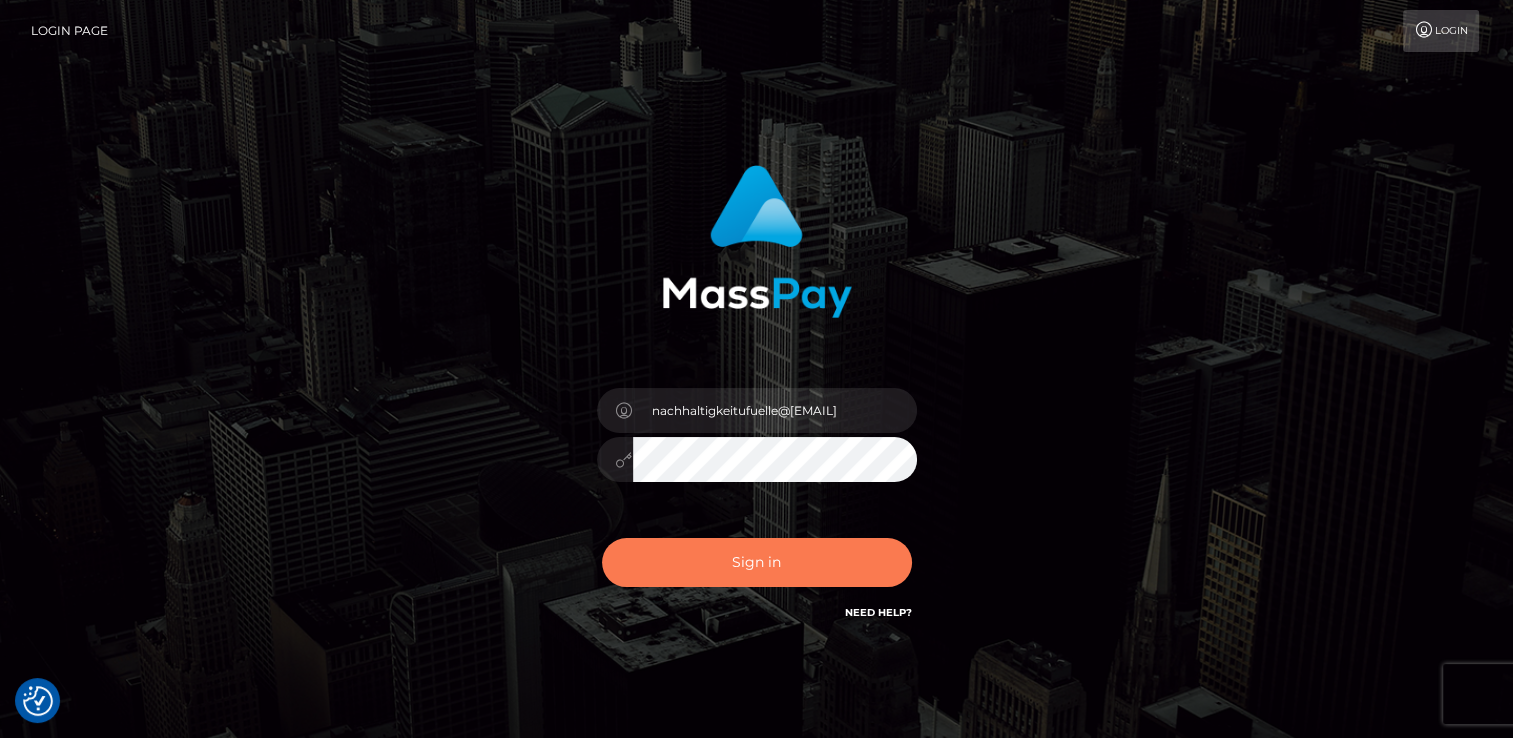 click on "Sign in" at bounding box center [757, 562] 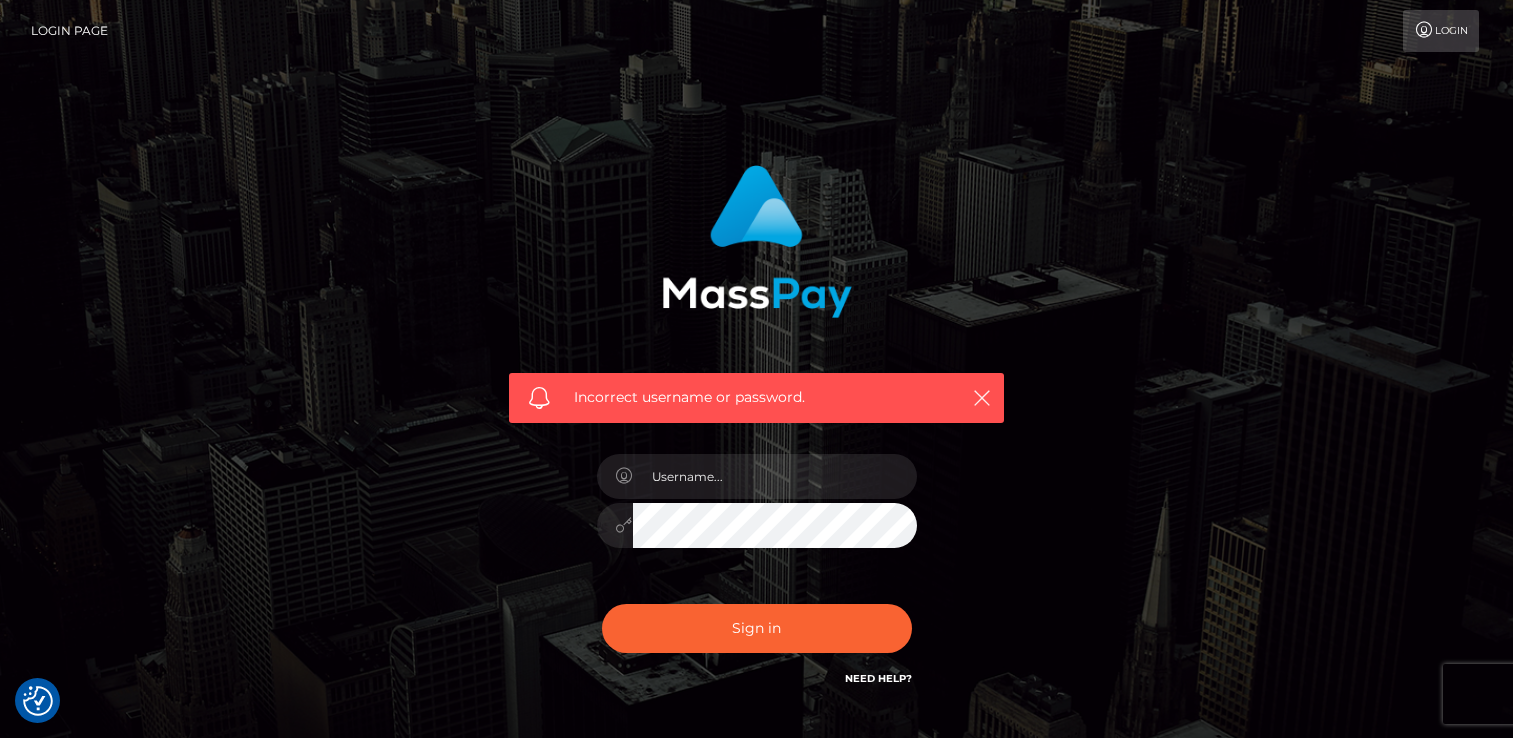 scroll, scrollTop: 0, scrollLeft: 0, axis: both 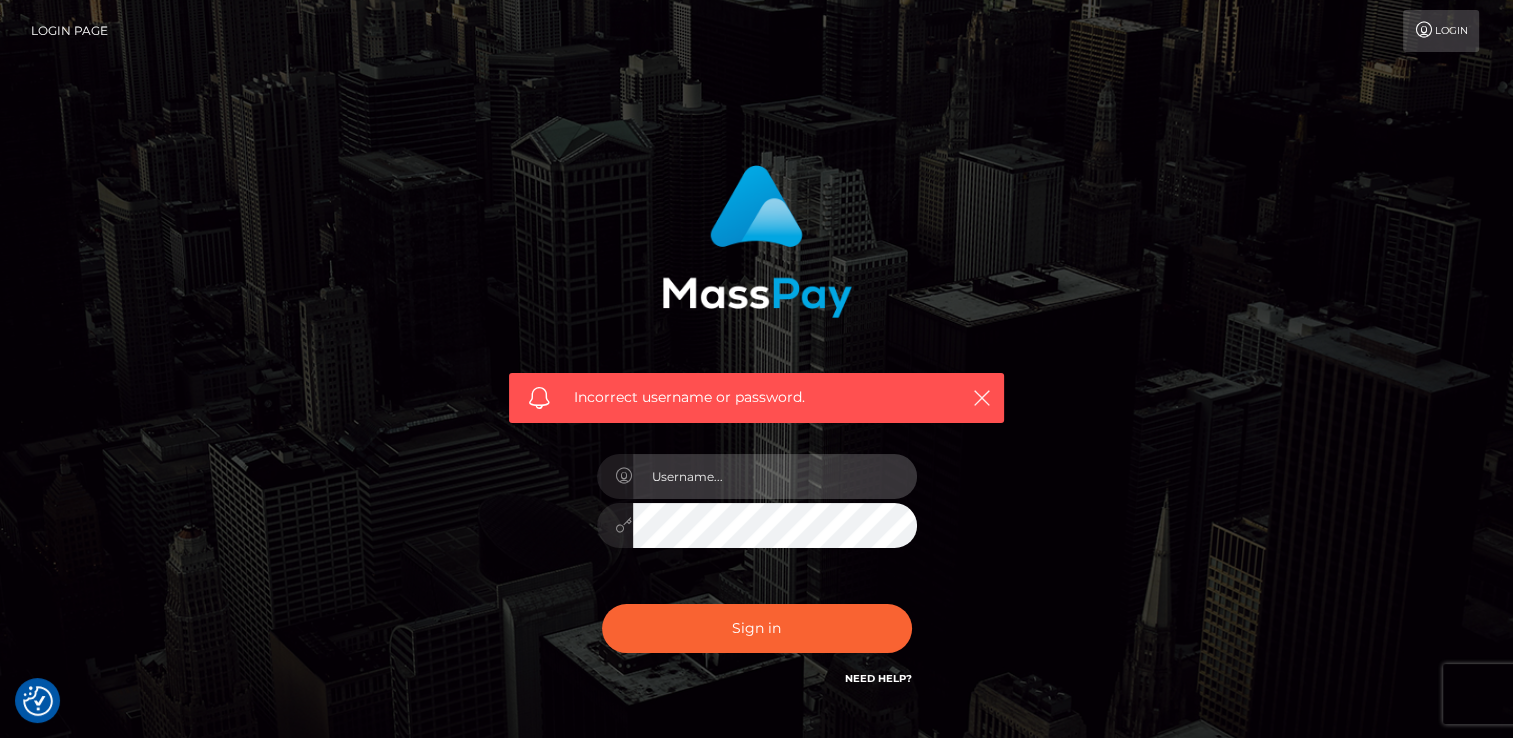 click at bounding box center [775, 476] 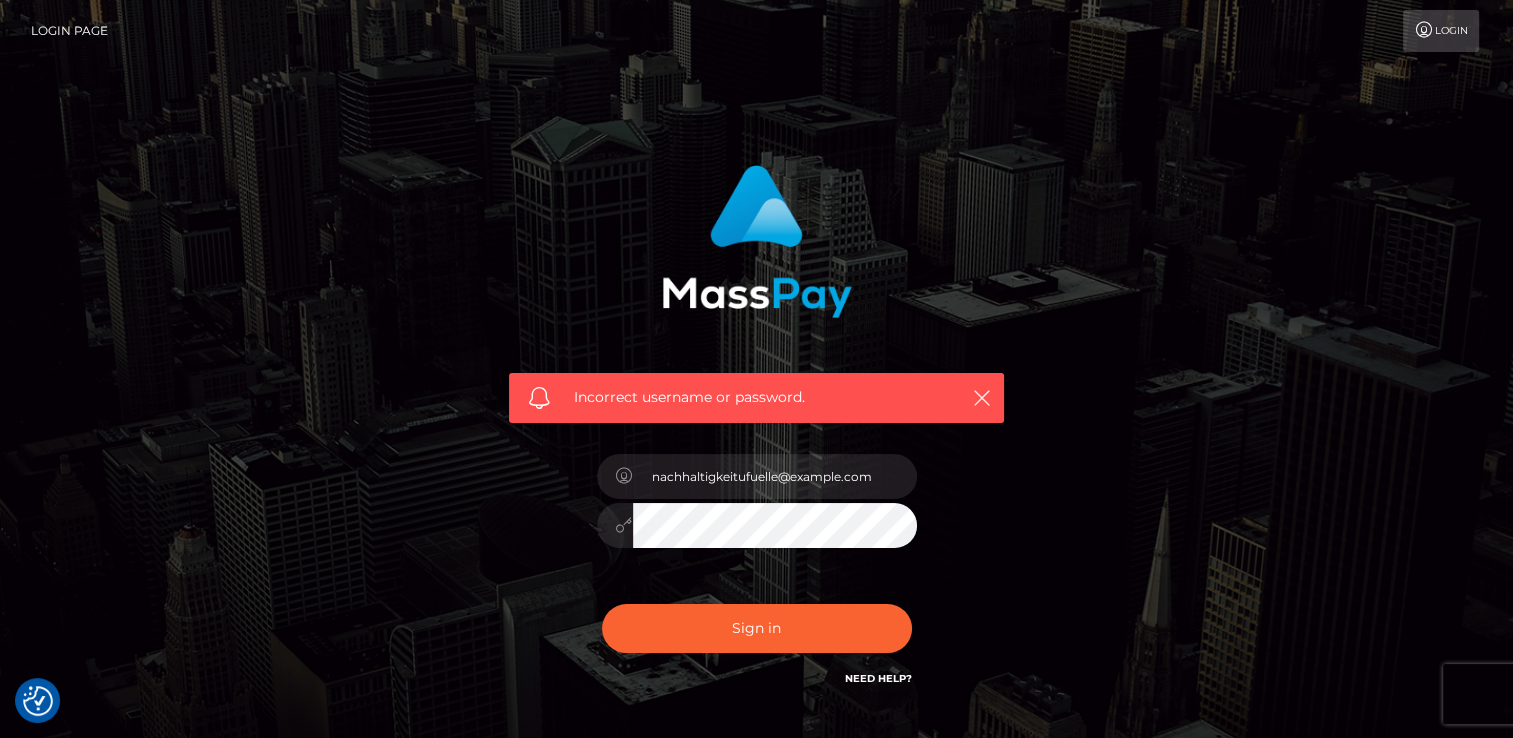 click on "Incorrect username or password.
nachhaltigkeitufuelle@gmail.com" at bounding box center (757, 437) 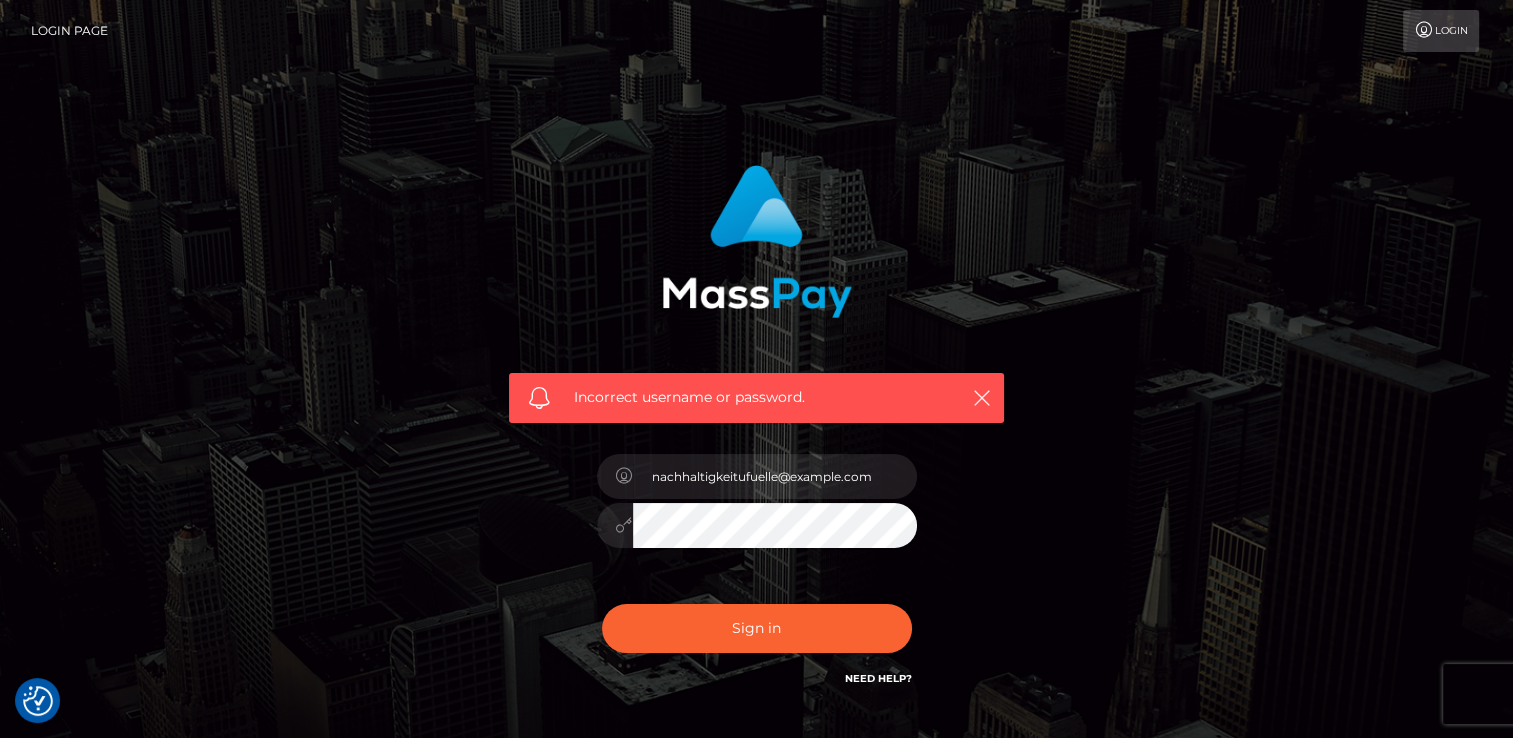 click on "Need
Help?" at bounding box center [878, 678] 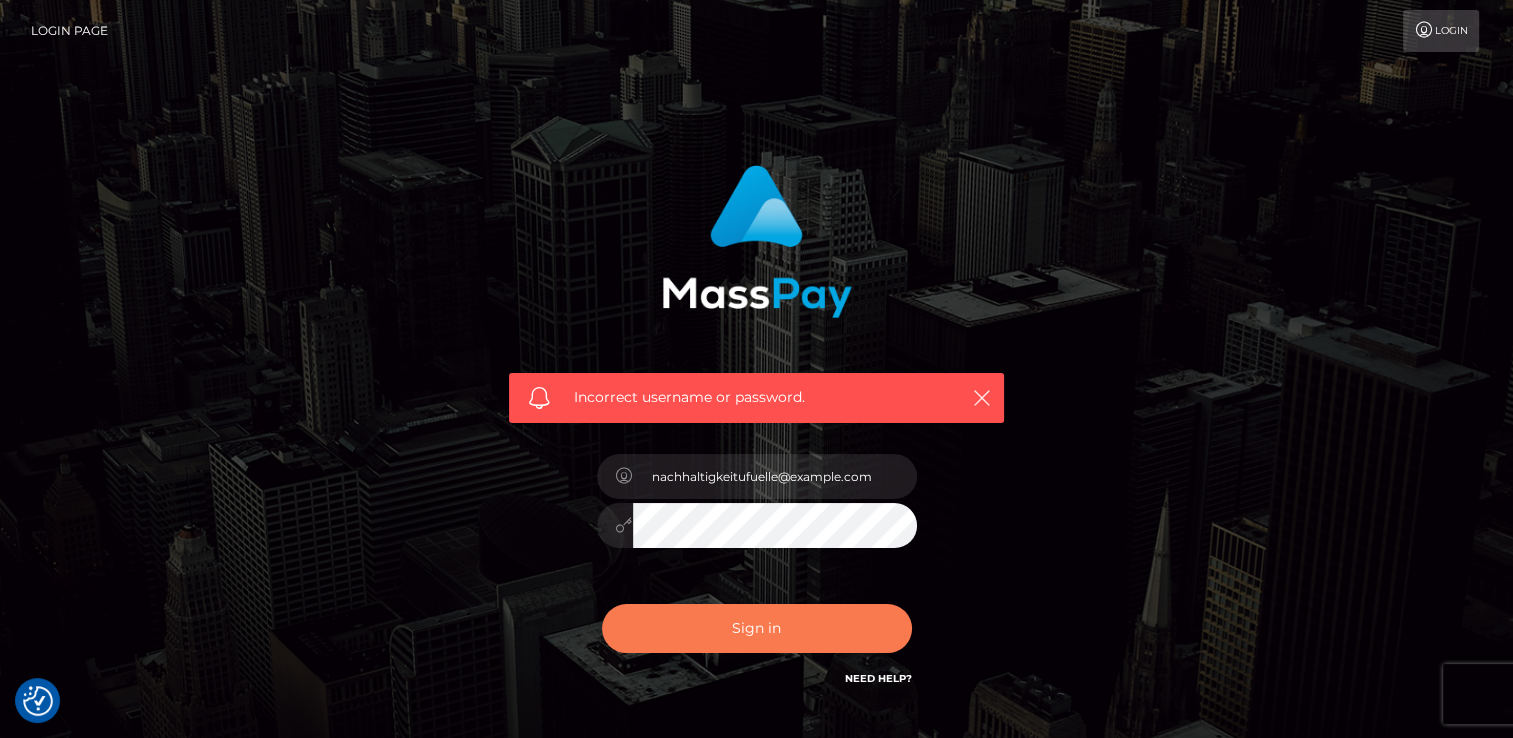 click on "Sign in" at bounding box center [757, 628] 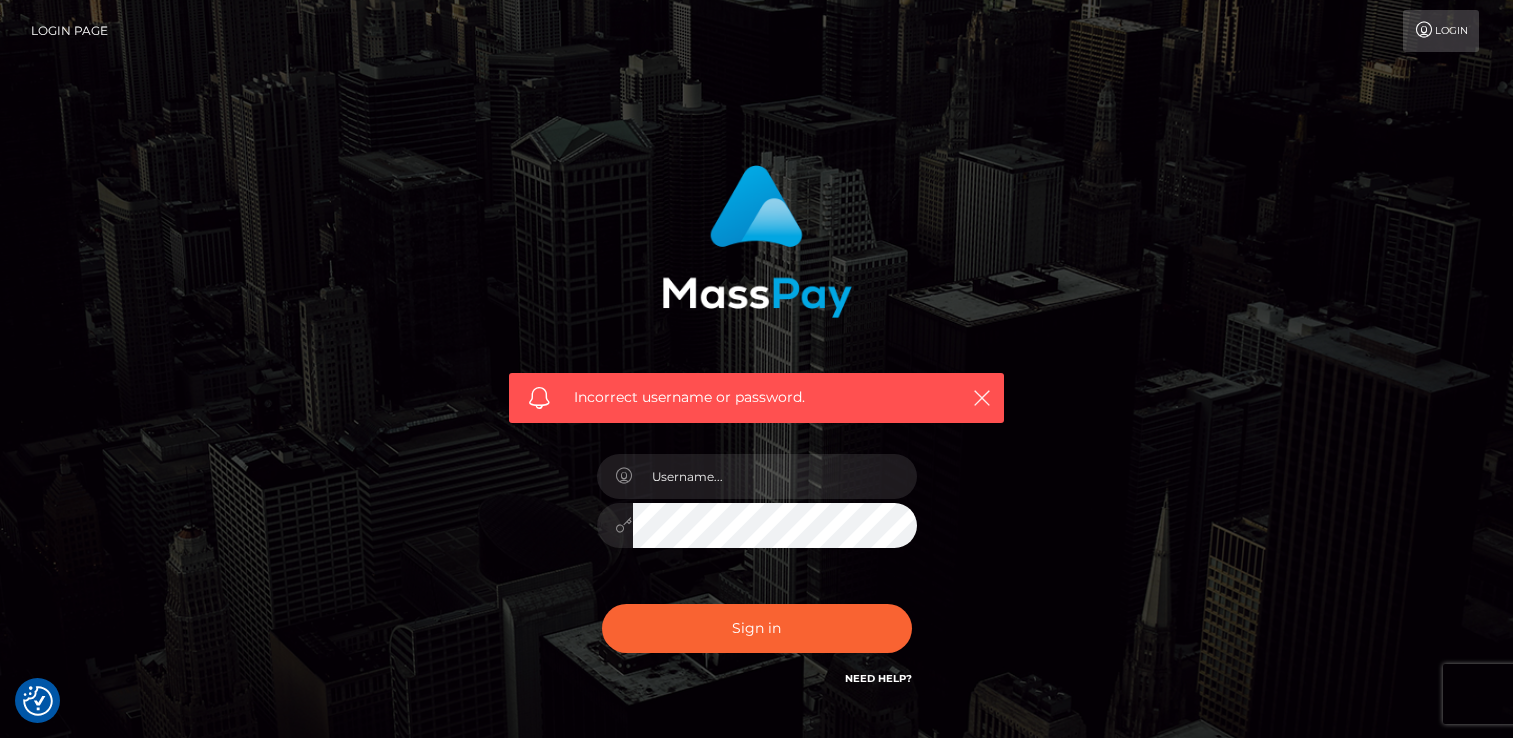 scroll, scrollTop: 0, scrollLeft: 0, axis: both 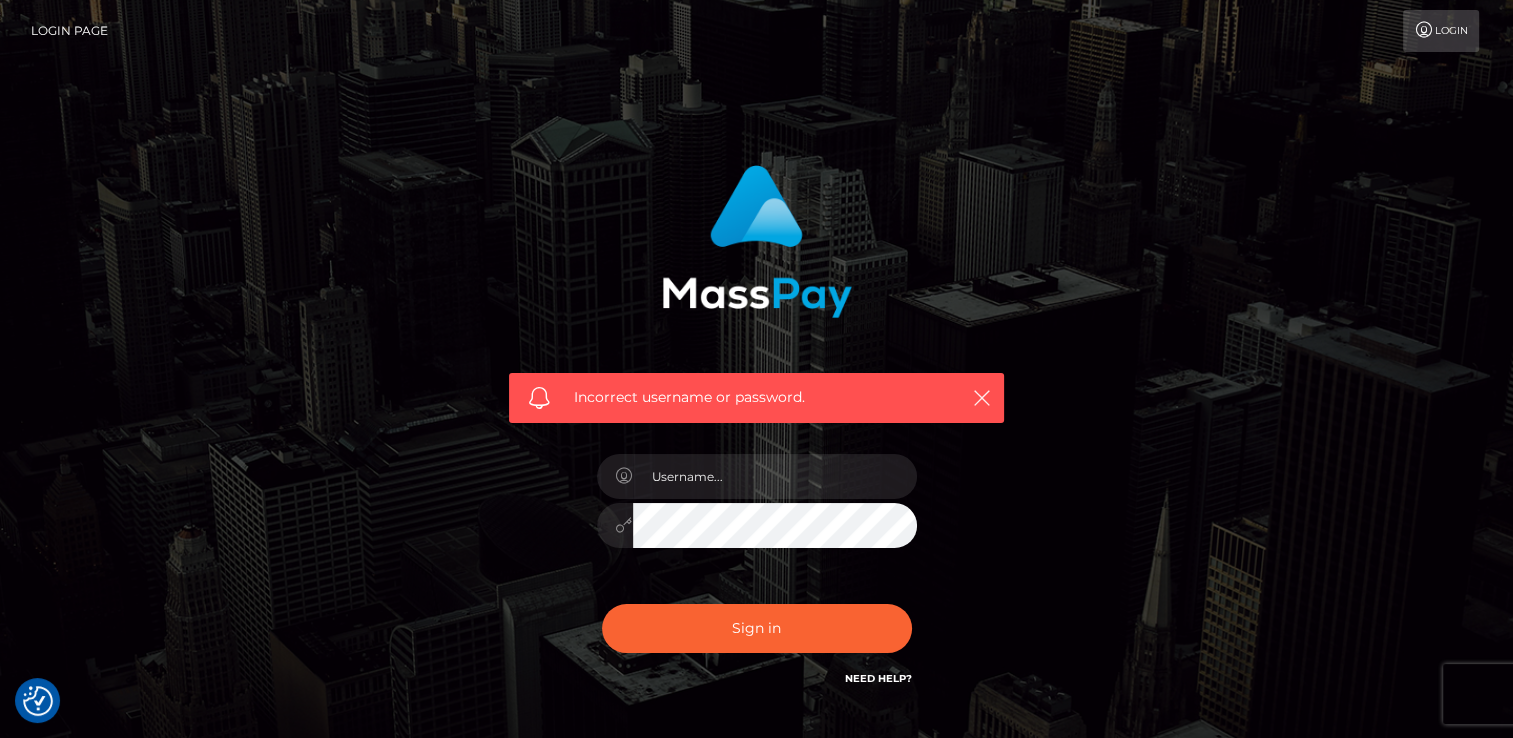 click on "Login Page" at bounding box center (69, 31) 